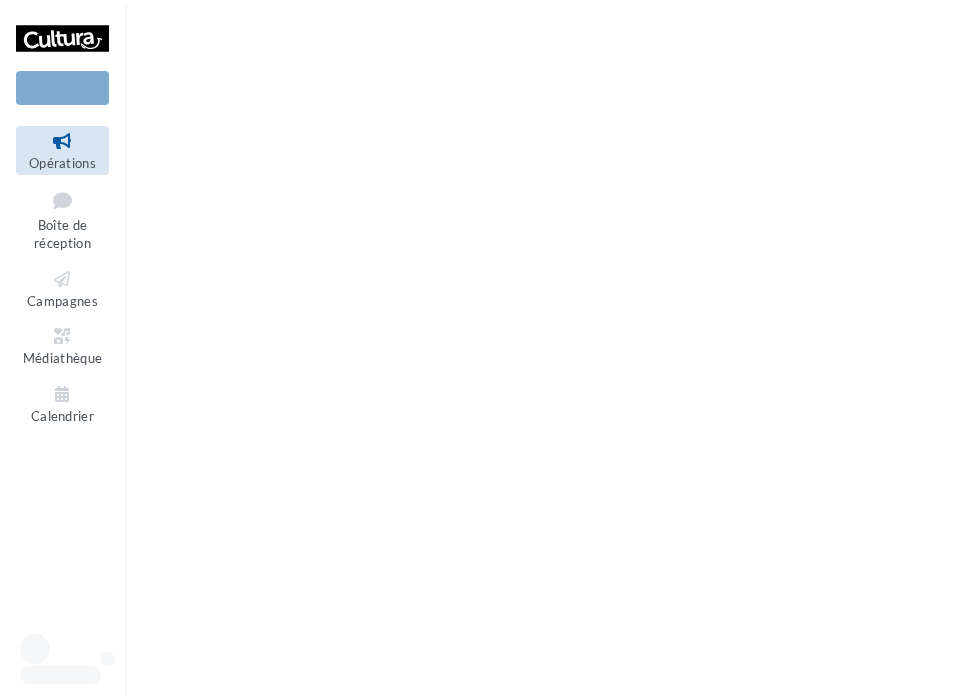 scroll, scrollTop: 0, scrollLeft: 0, axis: both 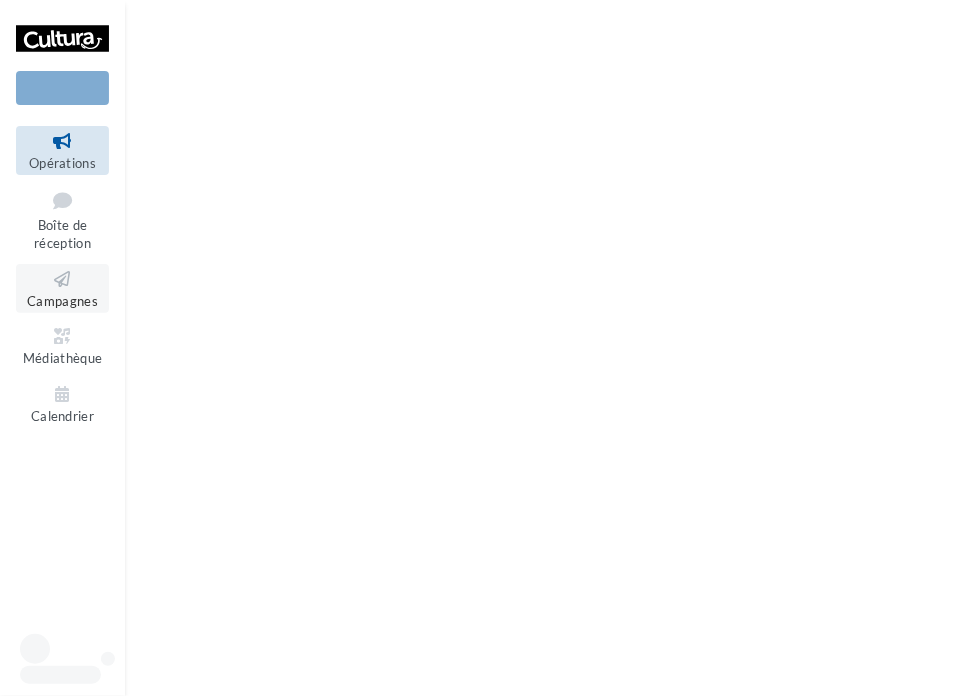 click on "Campagnes" at bounding box center [62, 301] 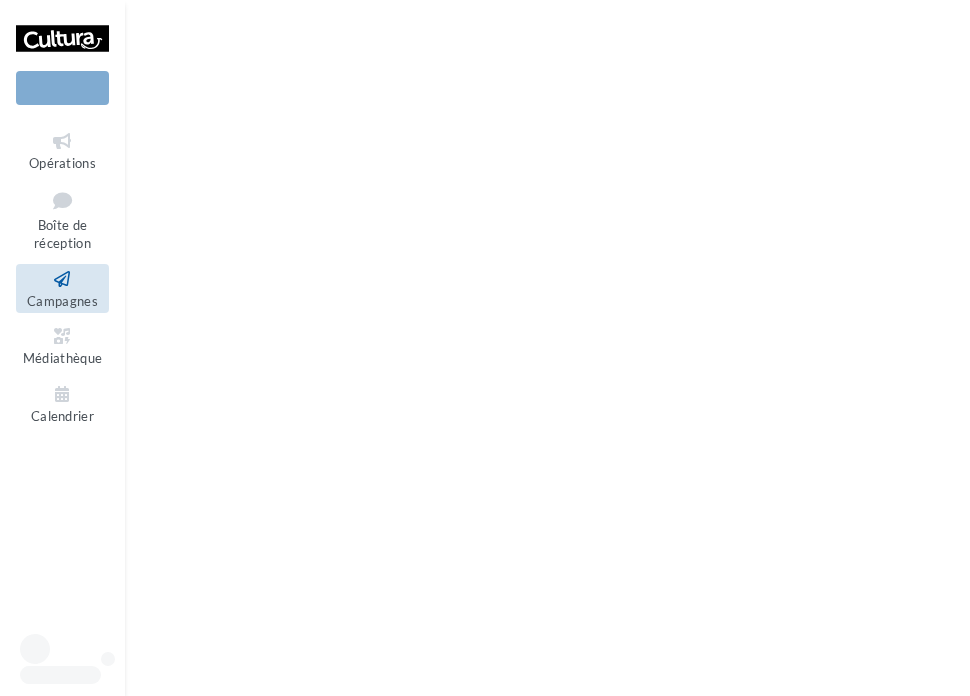scroll, scrollTop: 0, scrollLeft: 0, axis: both 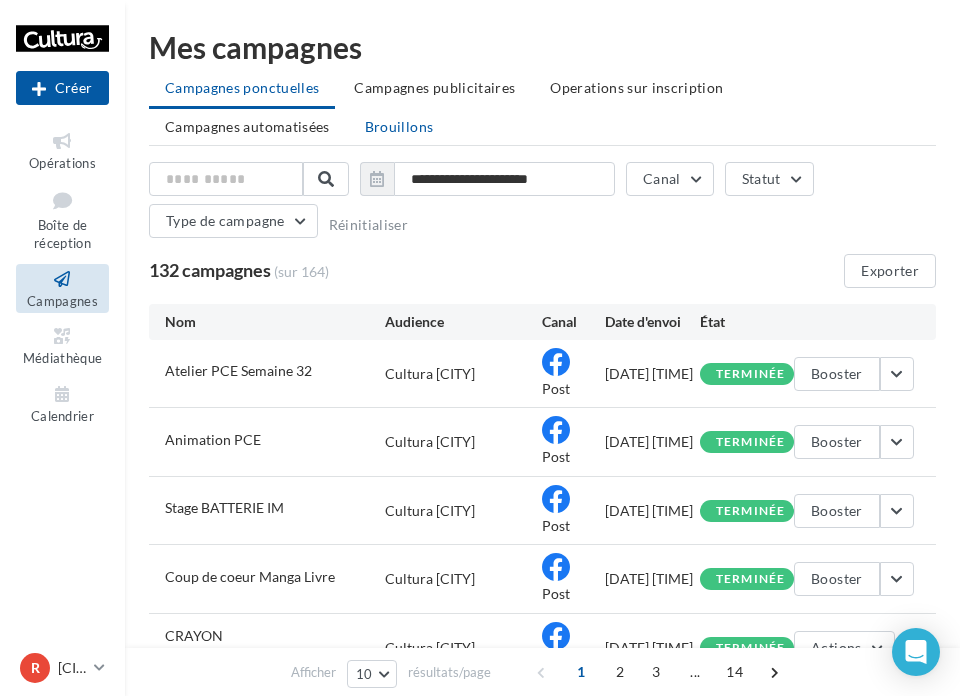 click on "Brouillons" at bounding box center (399, 126) 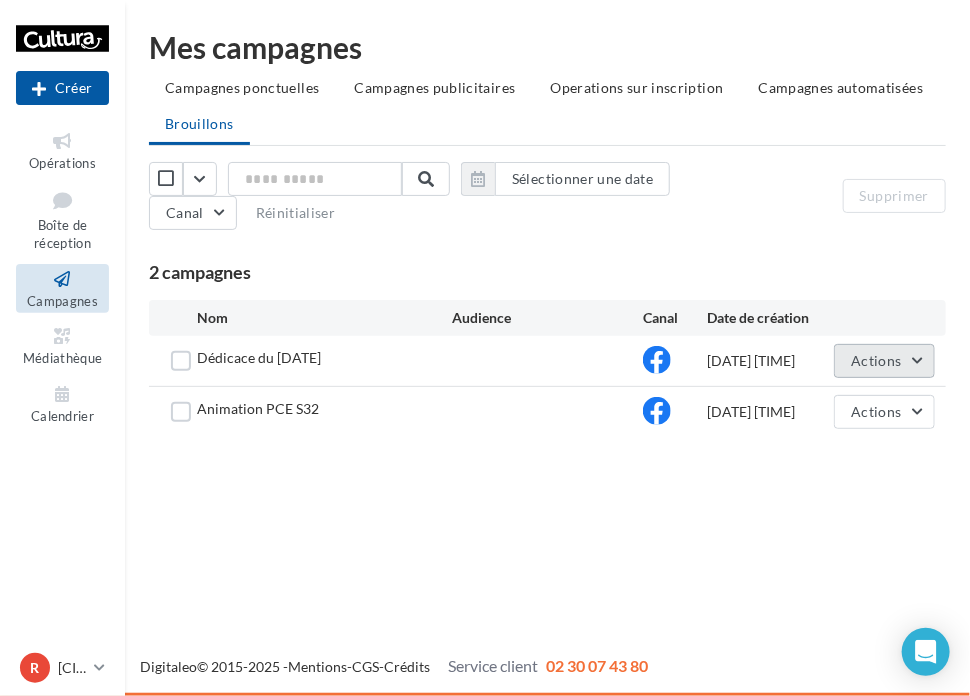 click on "Actions" at bounding box center (876, 360) 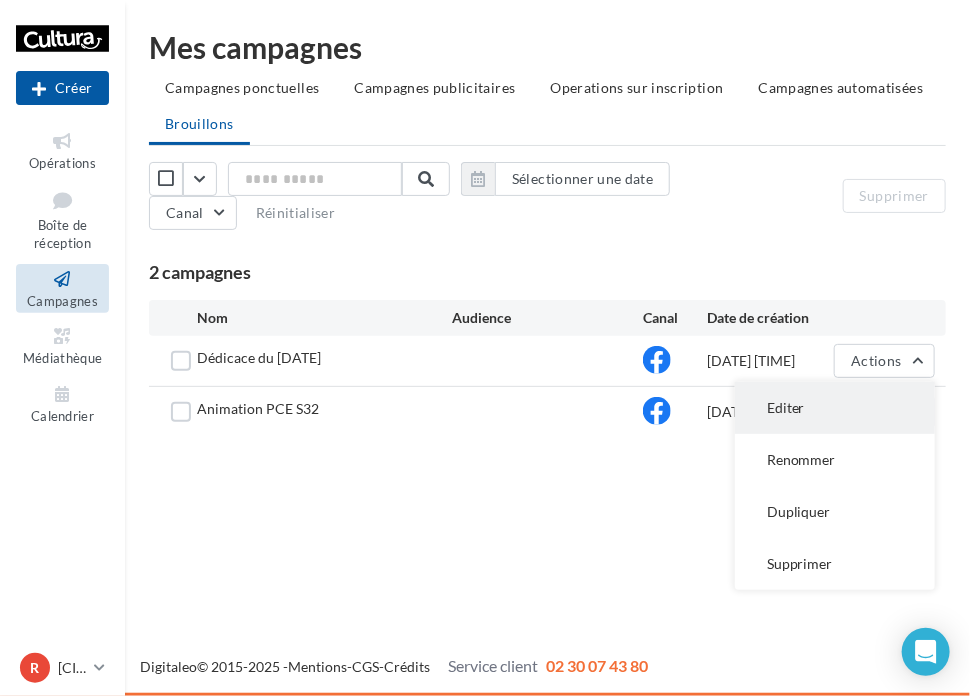 click on "Editer" at bounding box center [835, 408] 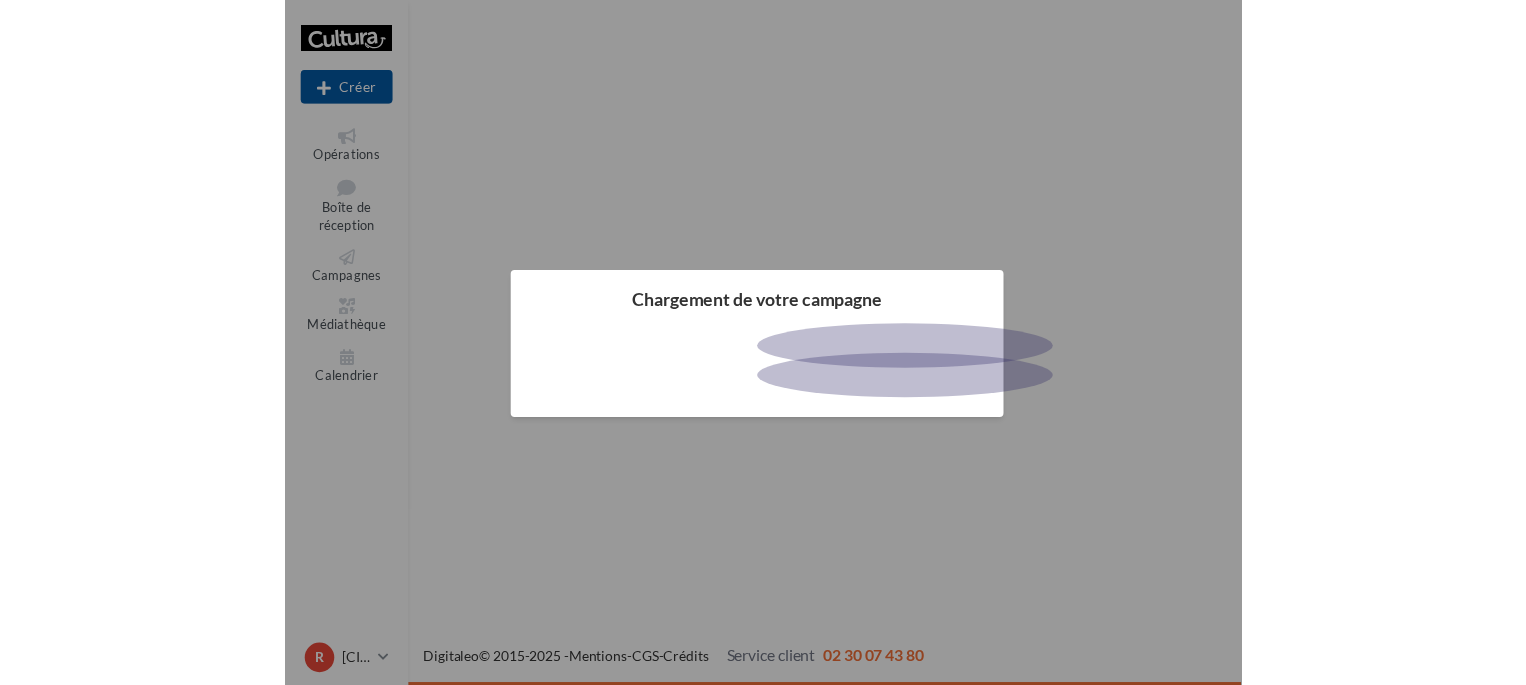 scroll, scrollTop: 0, scrollLeft: 0, axis: both 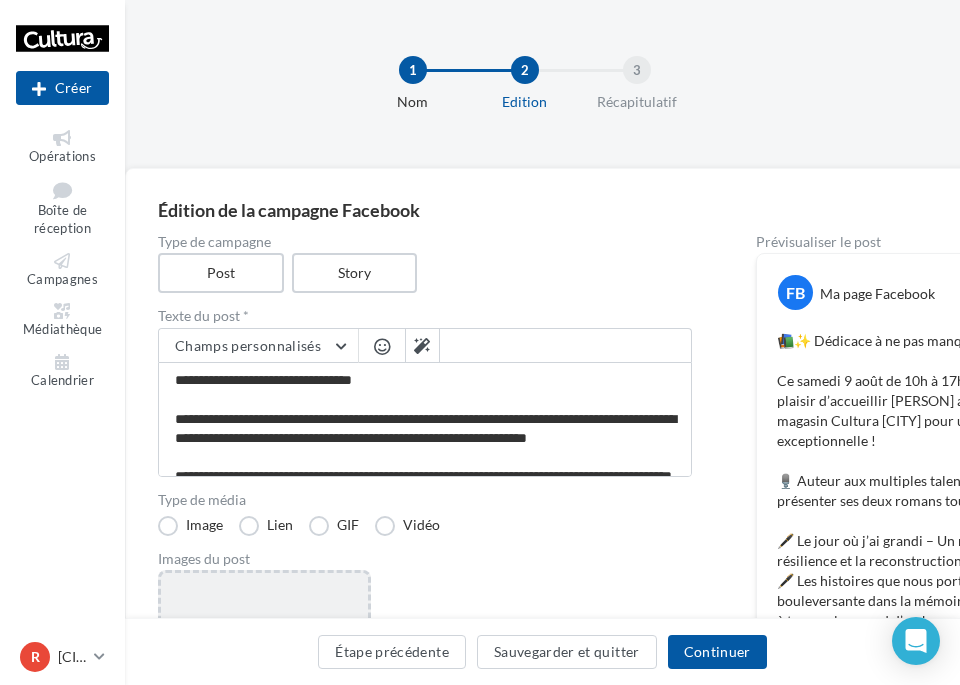 click on "Ajouter une image     Format: png, jpg" at bounding box center (264, 700) 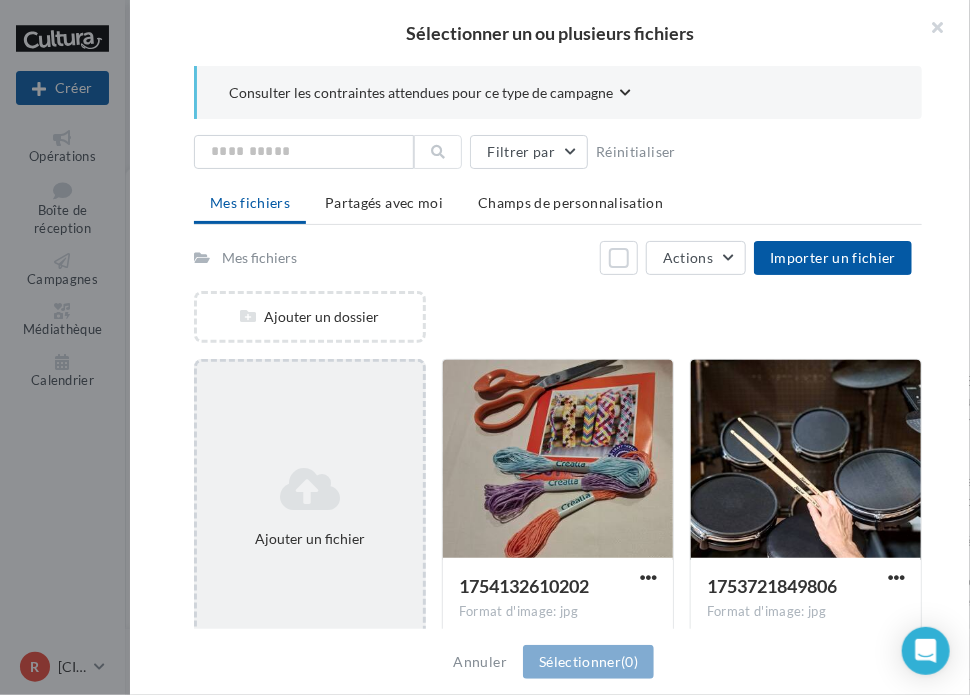 click at bounding box center (310, 489) 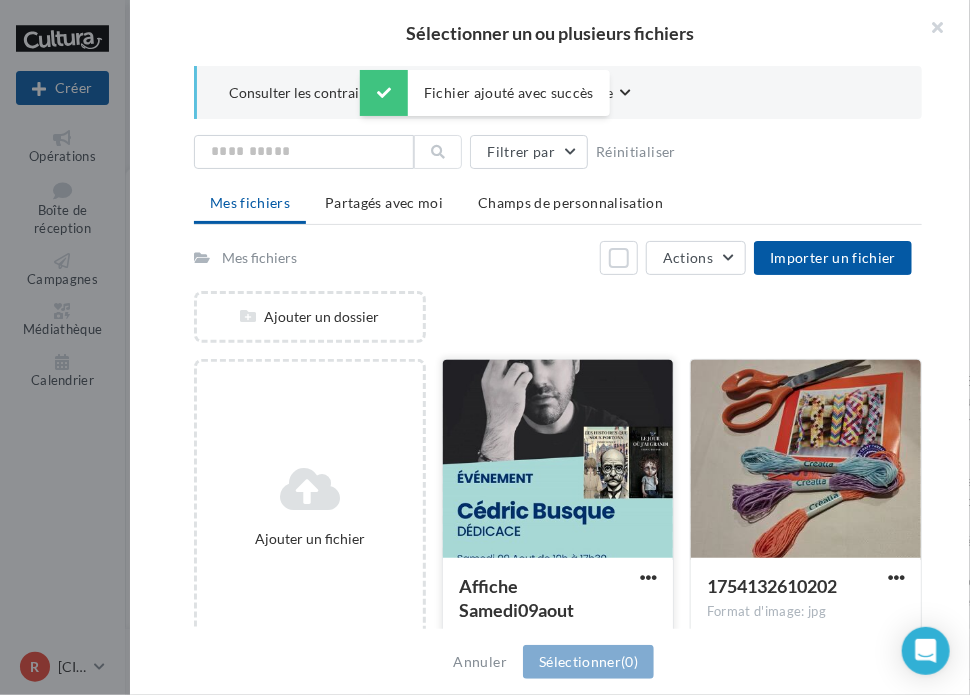 click at bounding box center [558, 460] 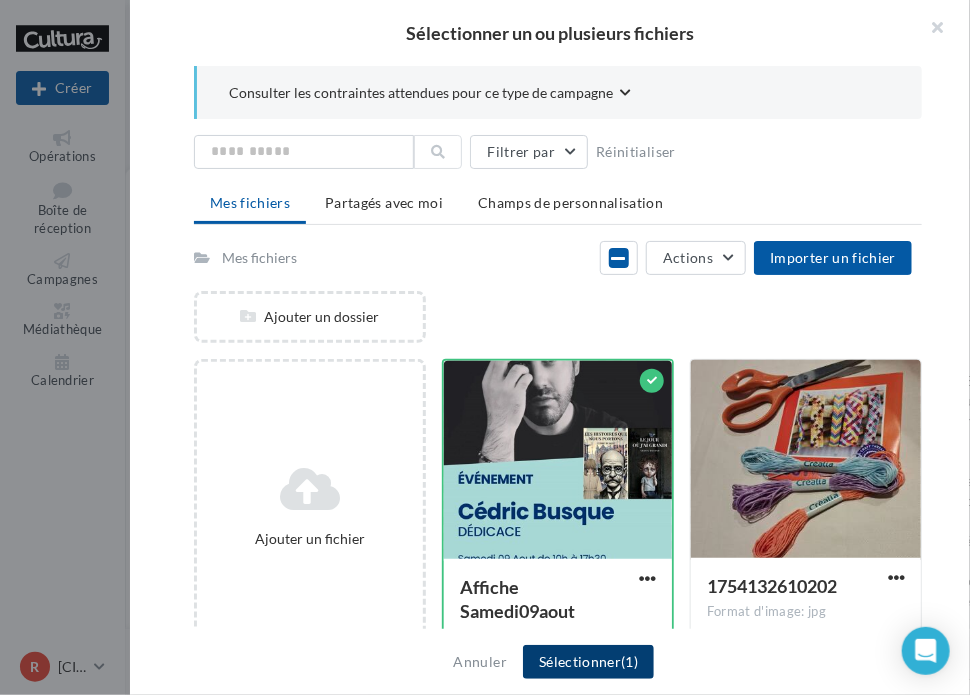 click on "Sélectionner   (1)" at bounding box center [588, 662] 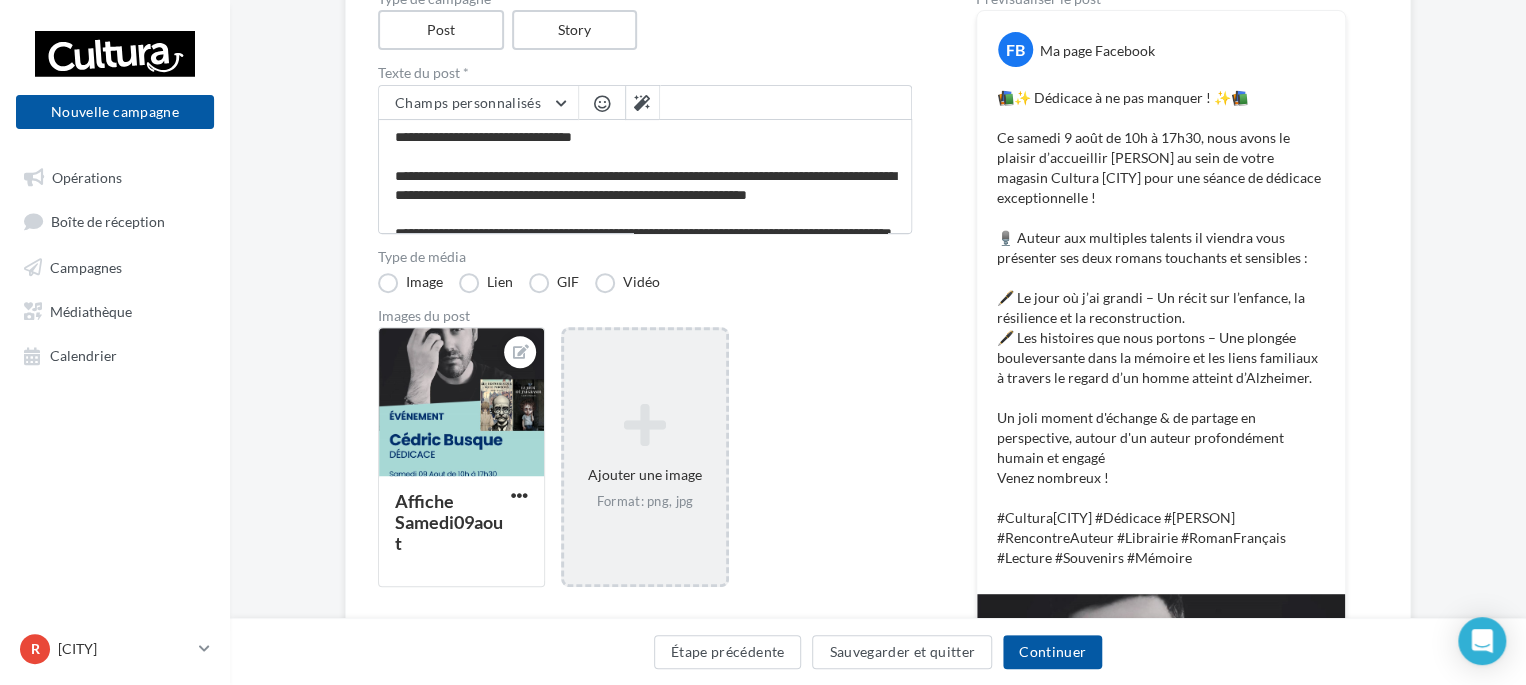scroll, scrollTop: 245, scrollLeft: 0, axis: vertical 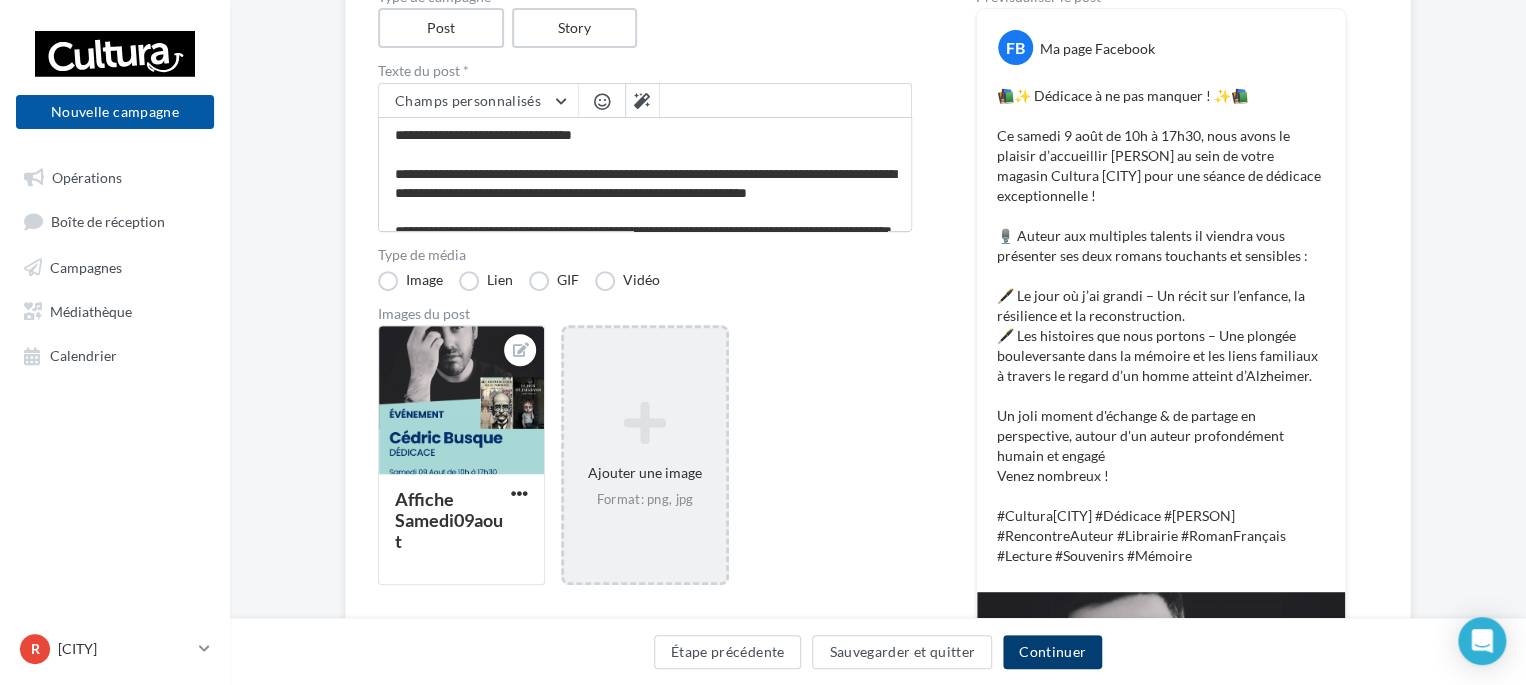 click on "Continuer" at bounding box center [1052, 652] 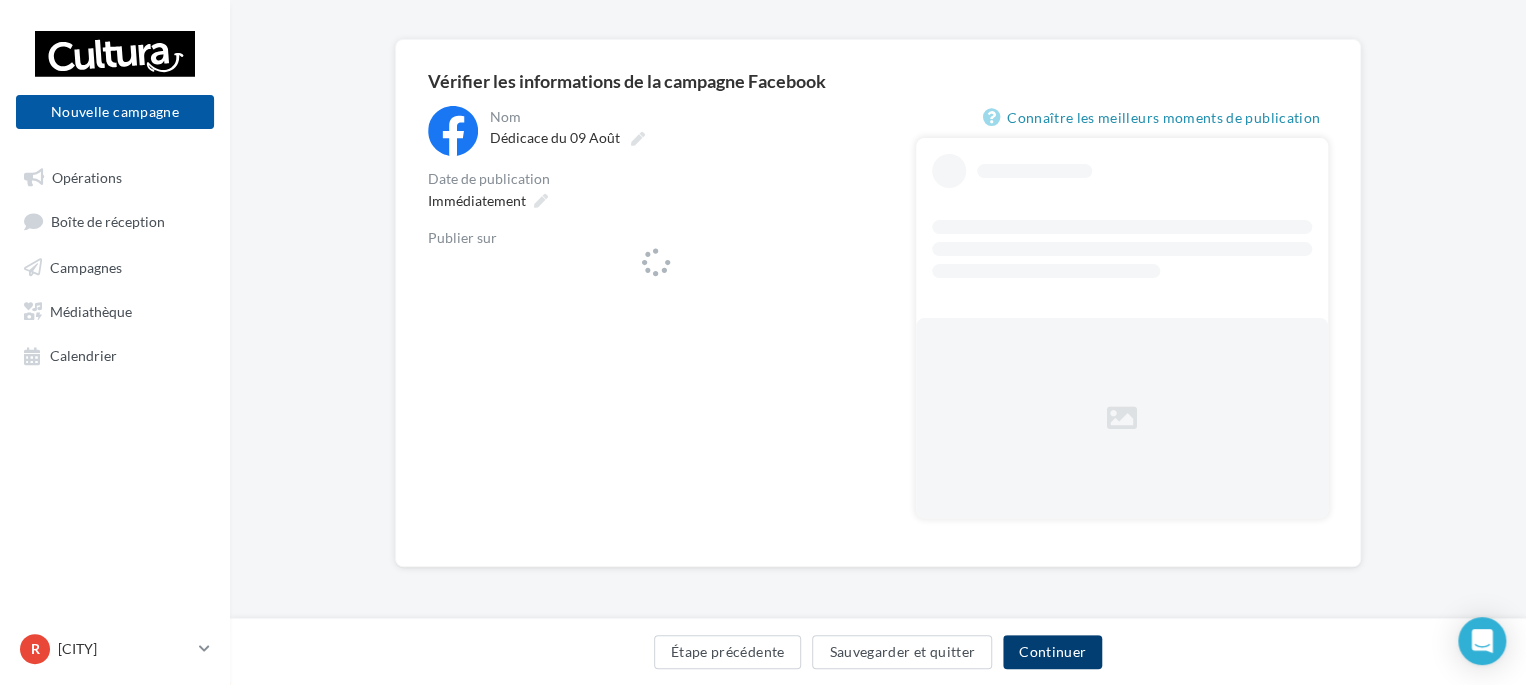 scroll, scrollTop: 128, scrollLeft: 0, axis: vertical 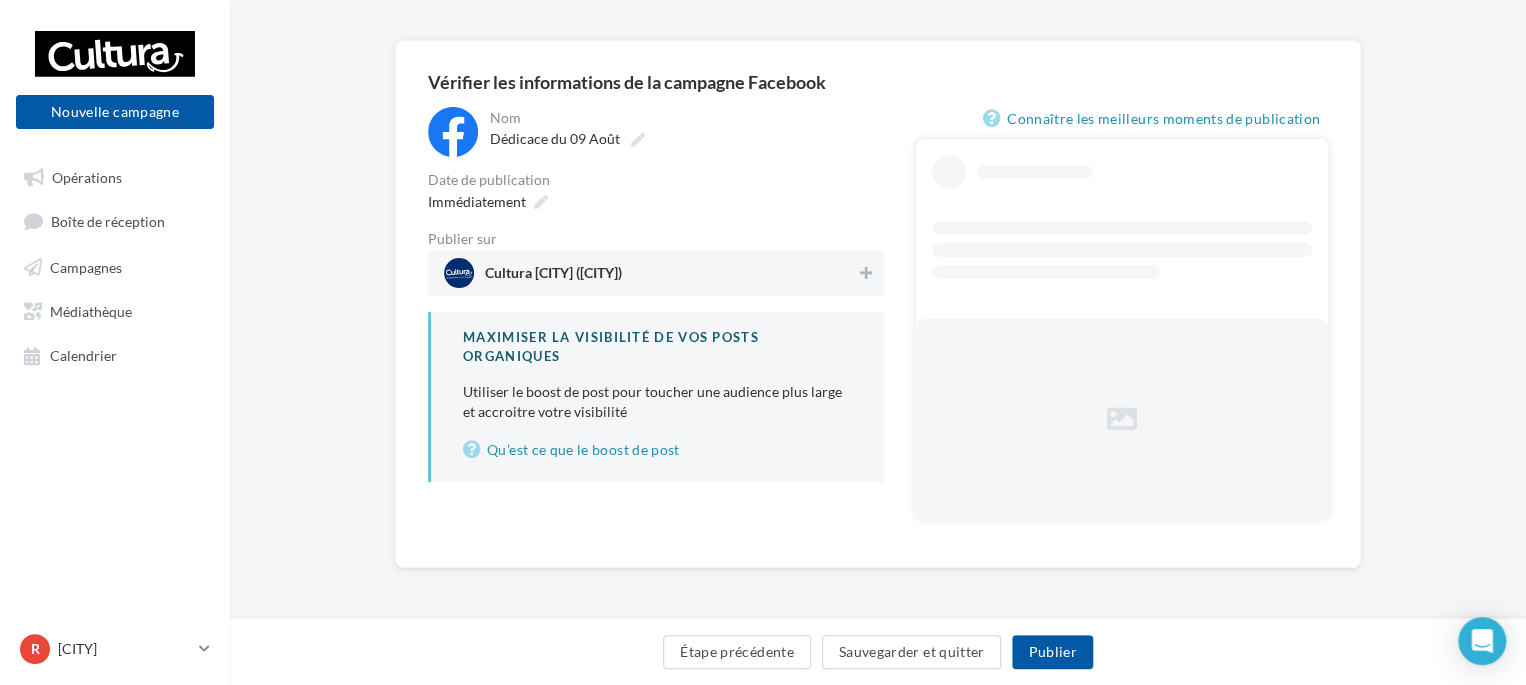 click on "Cultura [CITY] ([CITY])" at bounding box center [650, 273] 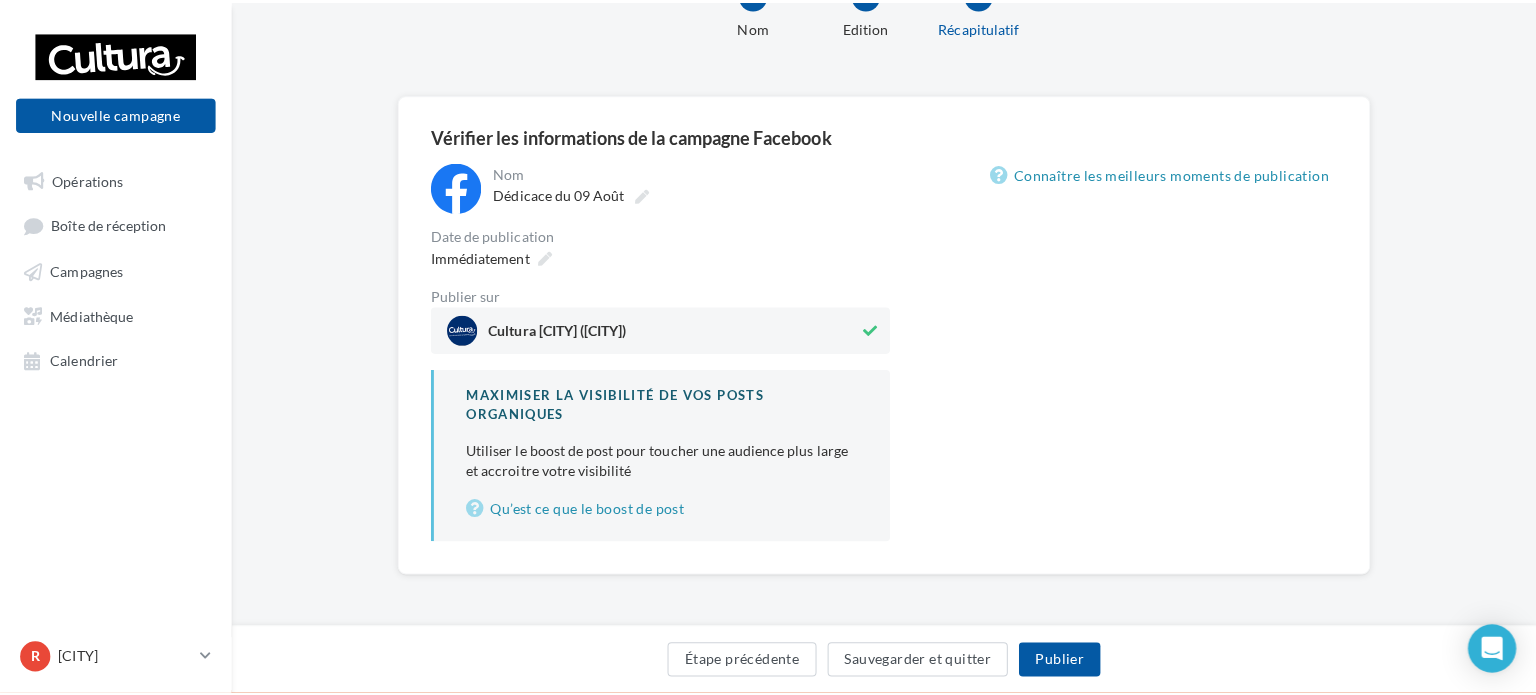 scroll, scrollTop: 128, scrollLeft: 0, axis: vertical 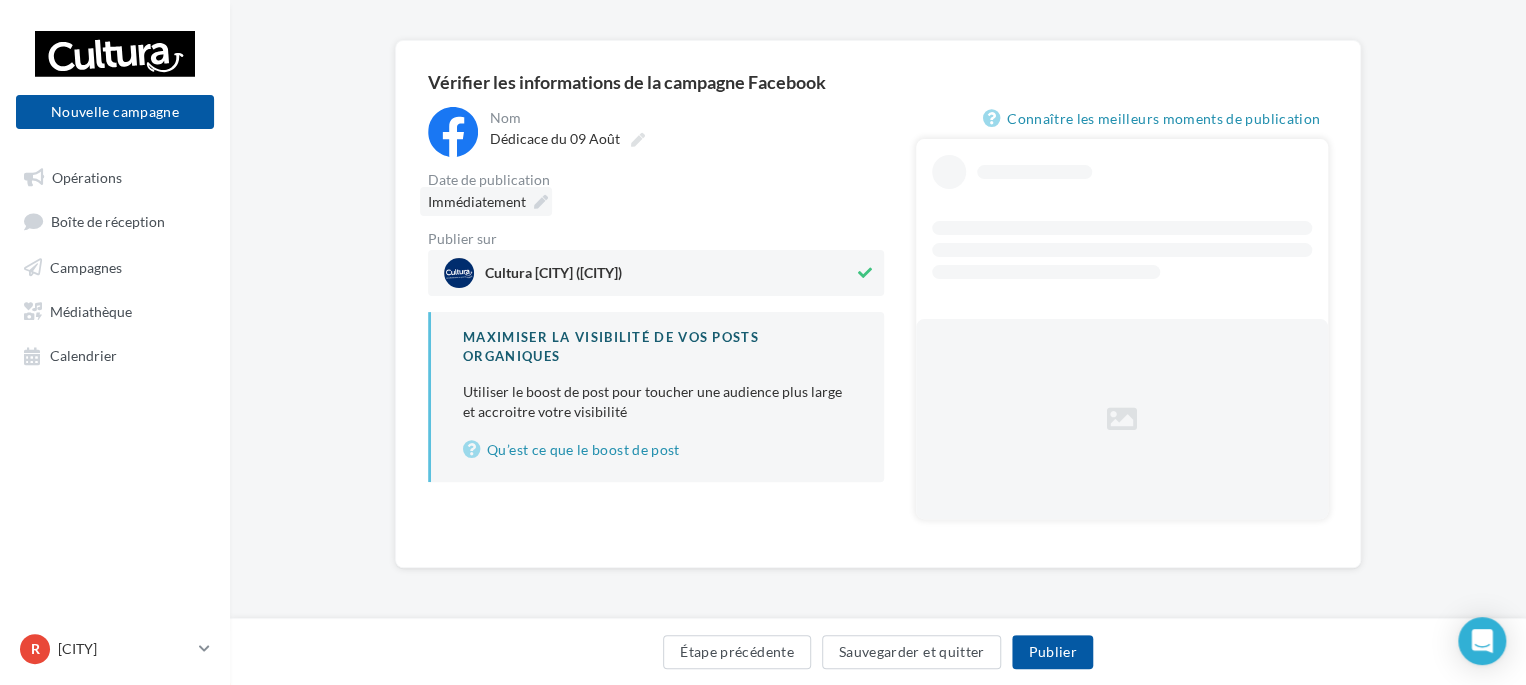click at bounding box center (541, 202) 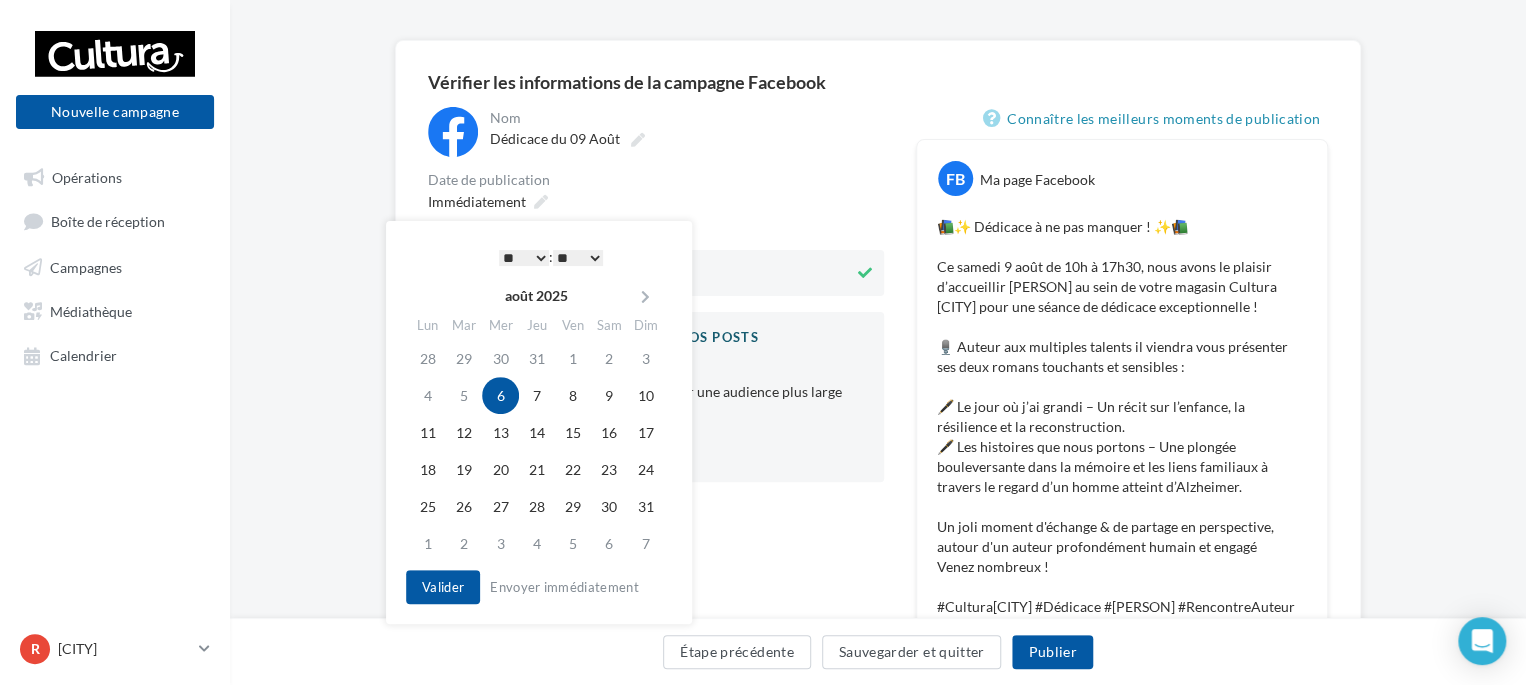 click on "* * * * * * * * * * ** ** ** ** ** ** ** ** ** ** ** ** ** **" at bounding box center (524, 258) 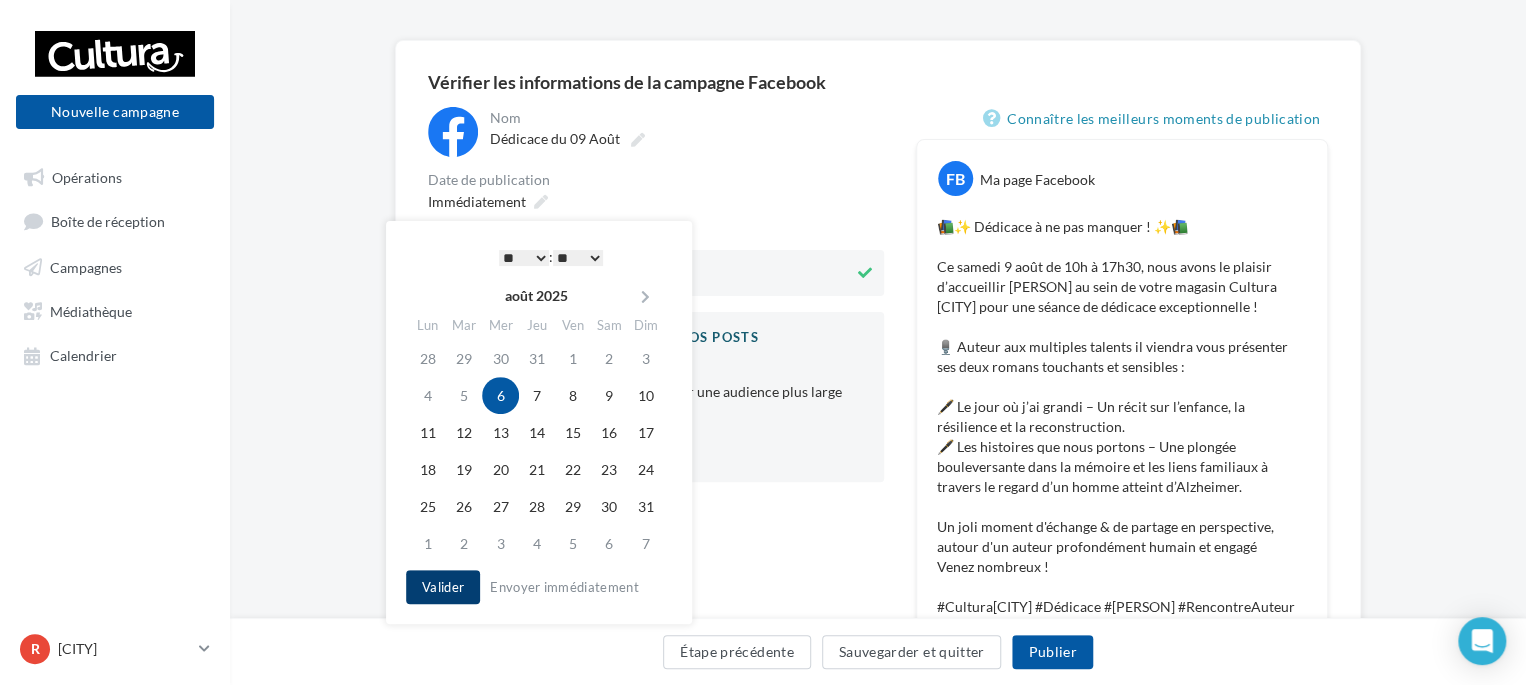 click on "Valider" at bounding box center (443, 587) 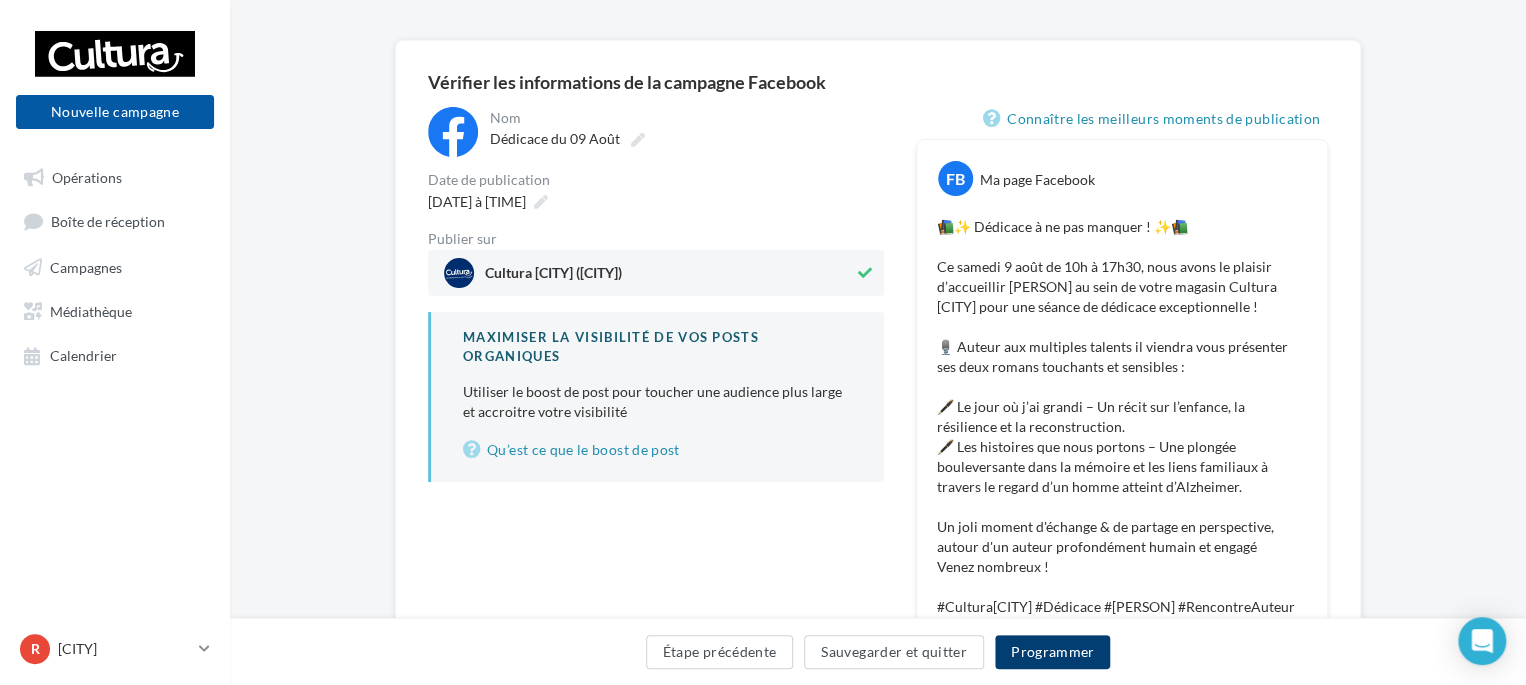 click on "Programmer" at bounding box center [1053, 652] 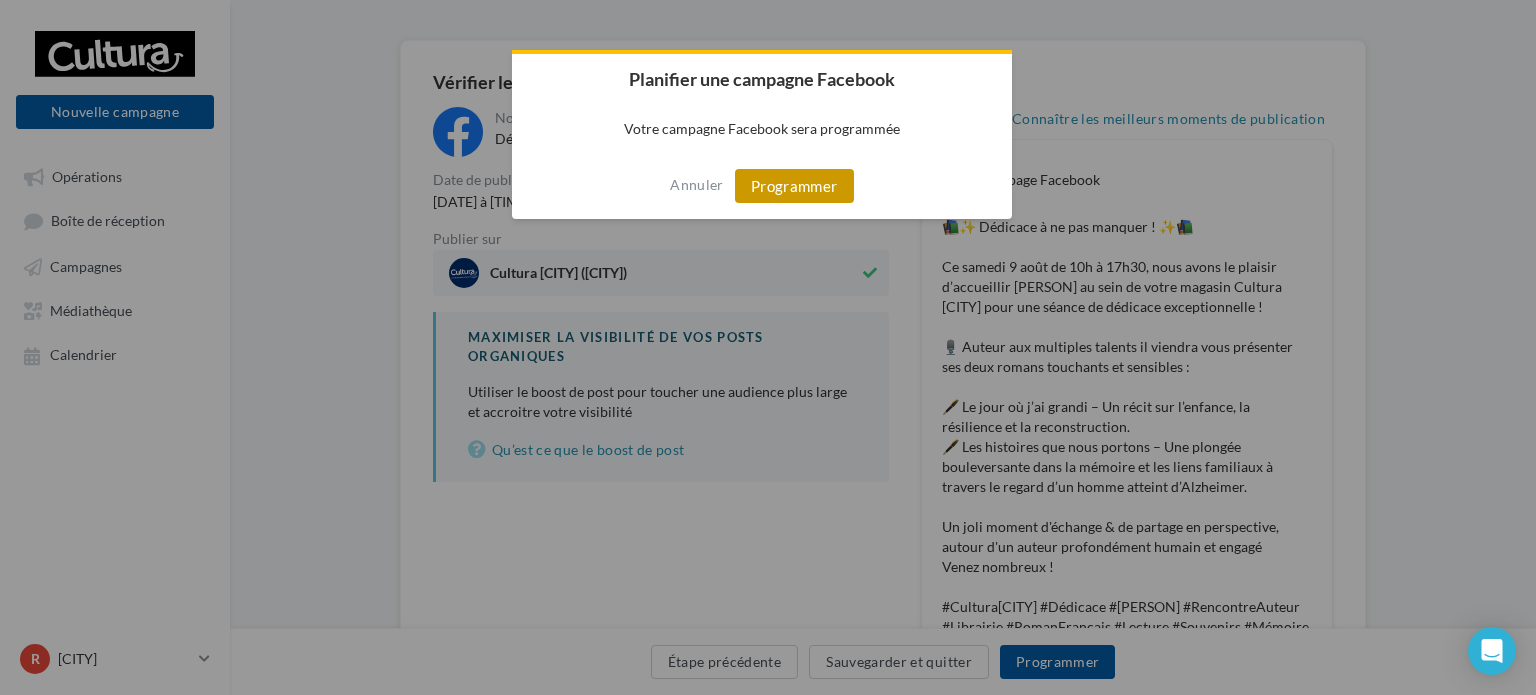 click on "Programmer" at bounding box center [794, 186] 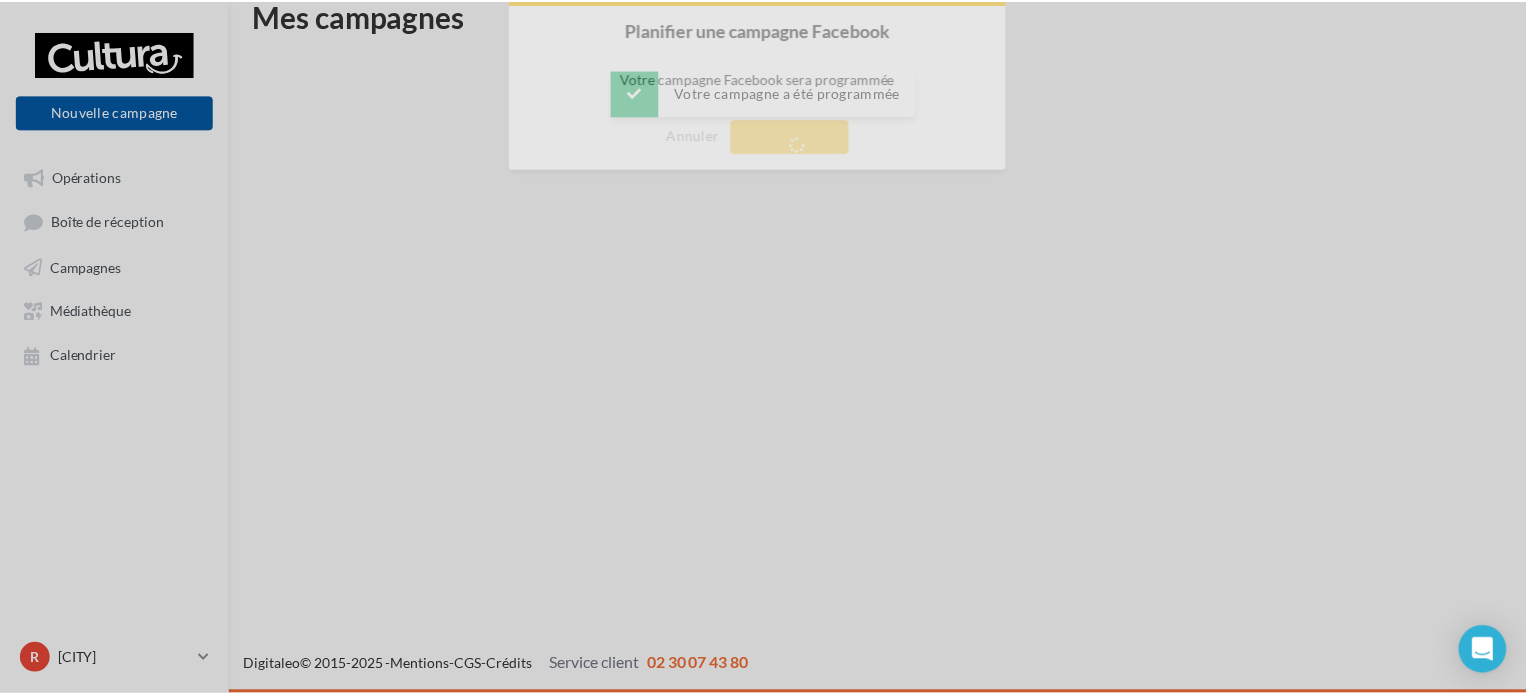 scroll, scrollTop: 32, scrollLeft: 0, axis: vertical 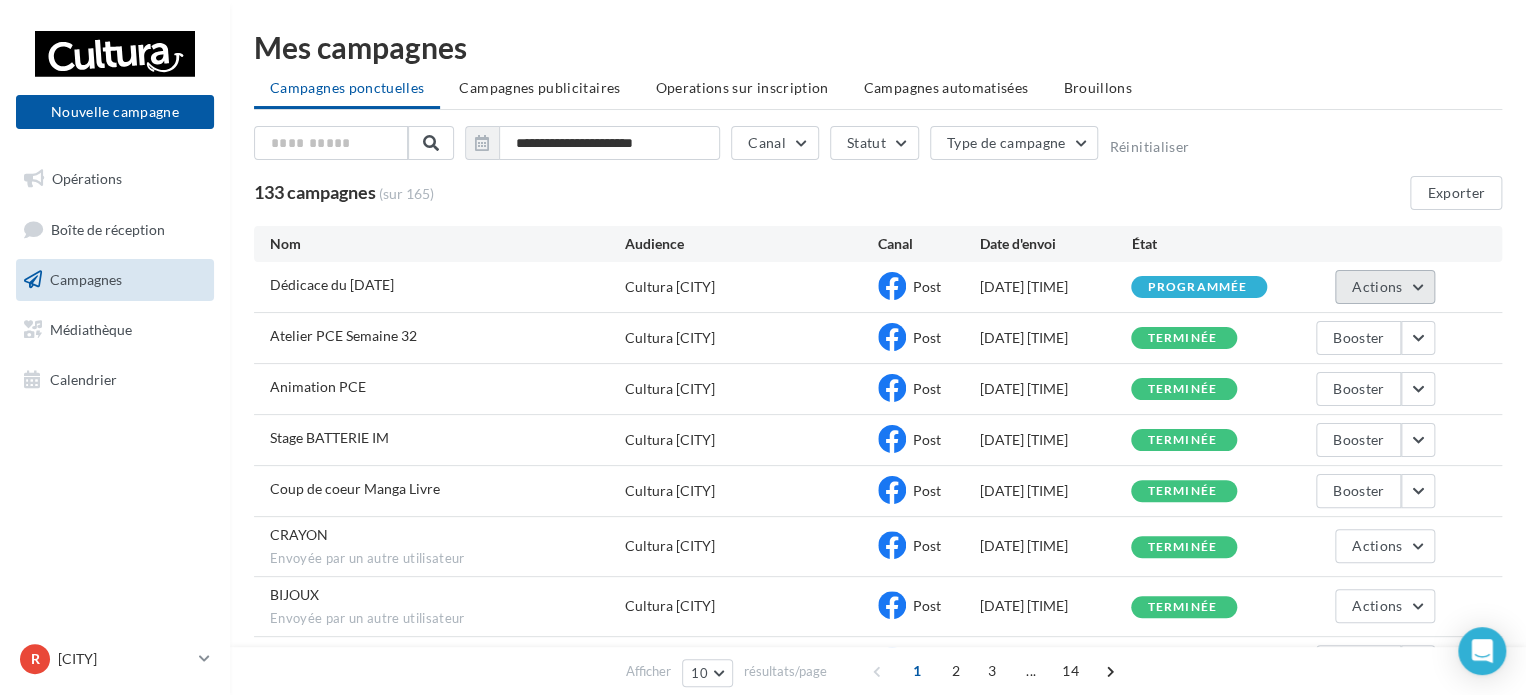 click on "Actions" at bounding box center [1385, 287] 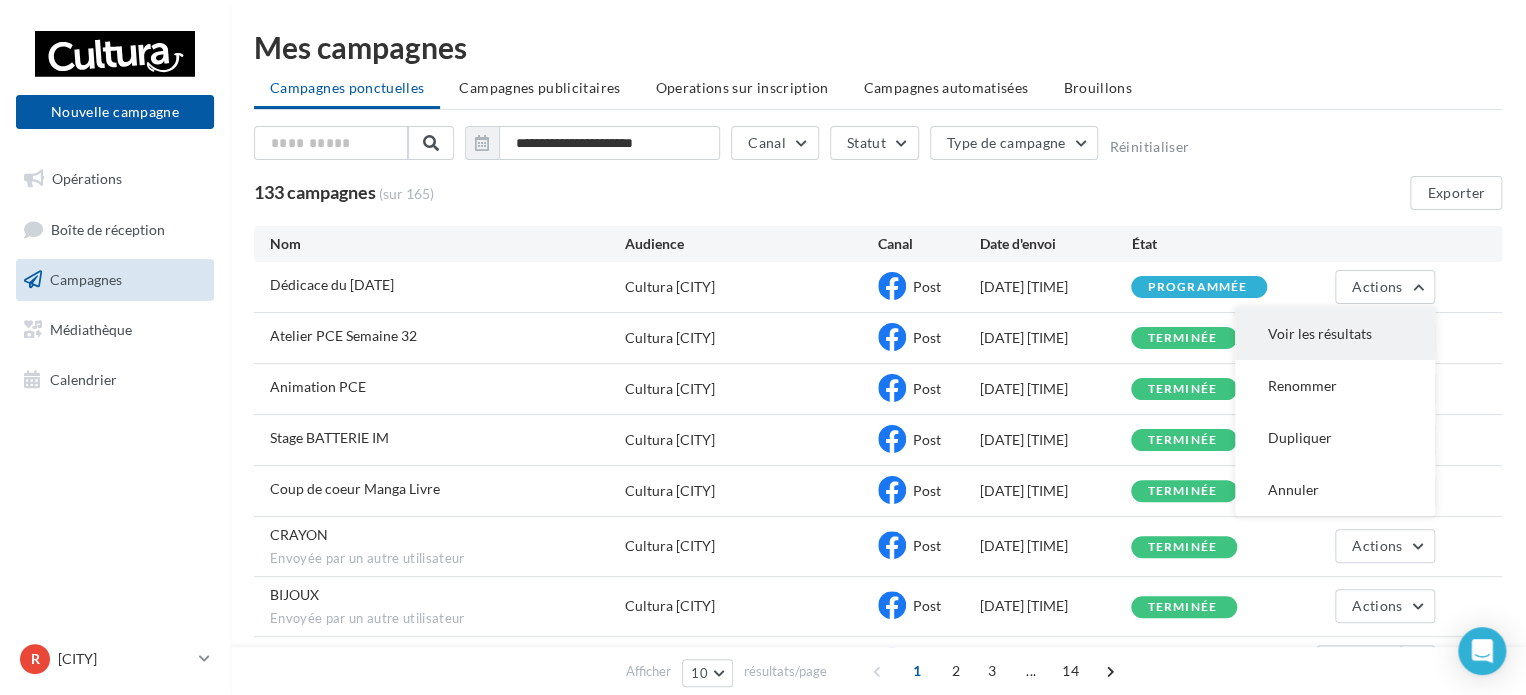 click on "Voir les résultats" at bounding box center [1335, 334] 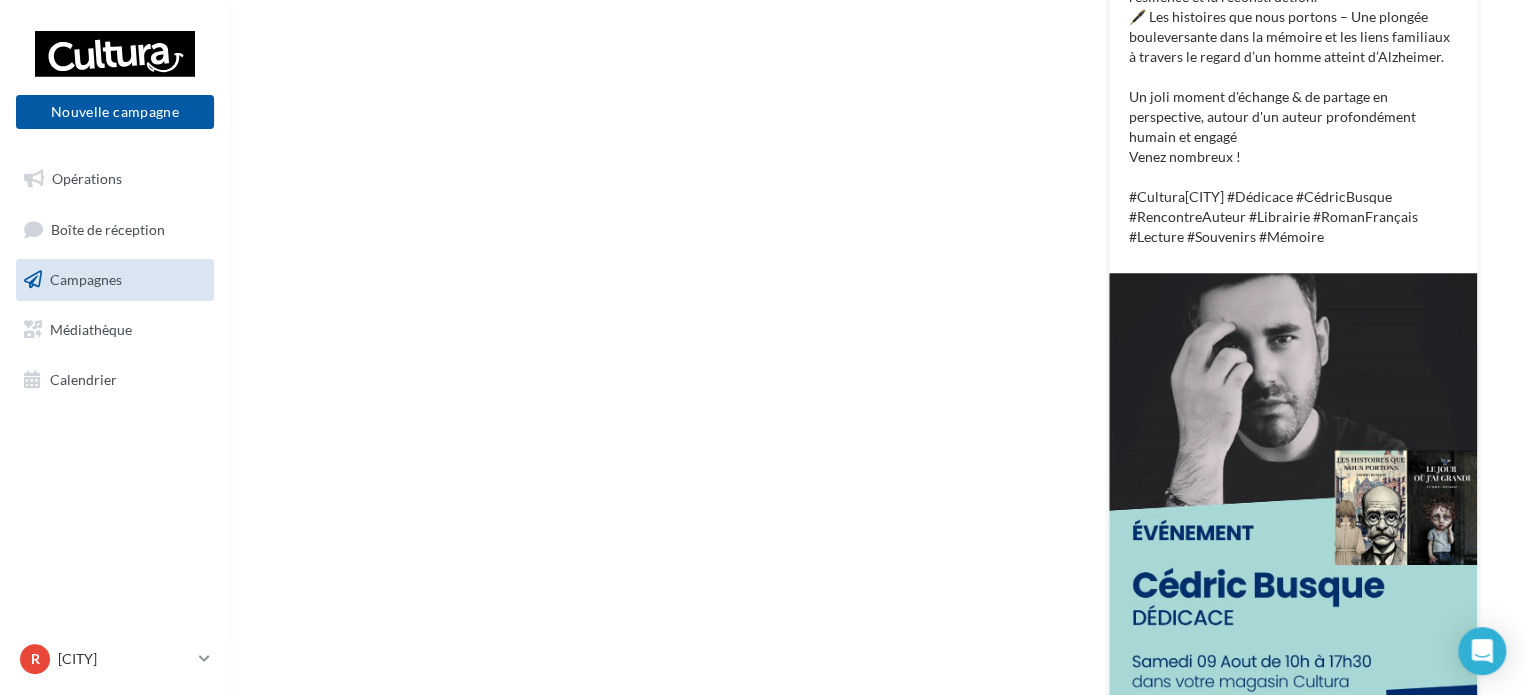 scroll, scrollTop: 717, scrollLeft: 0, axis: vertical 